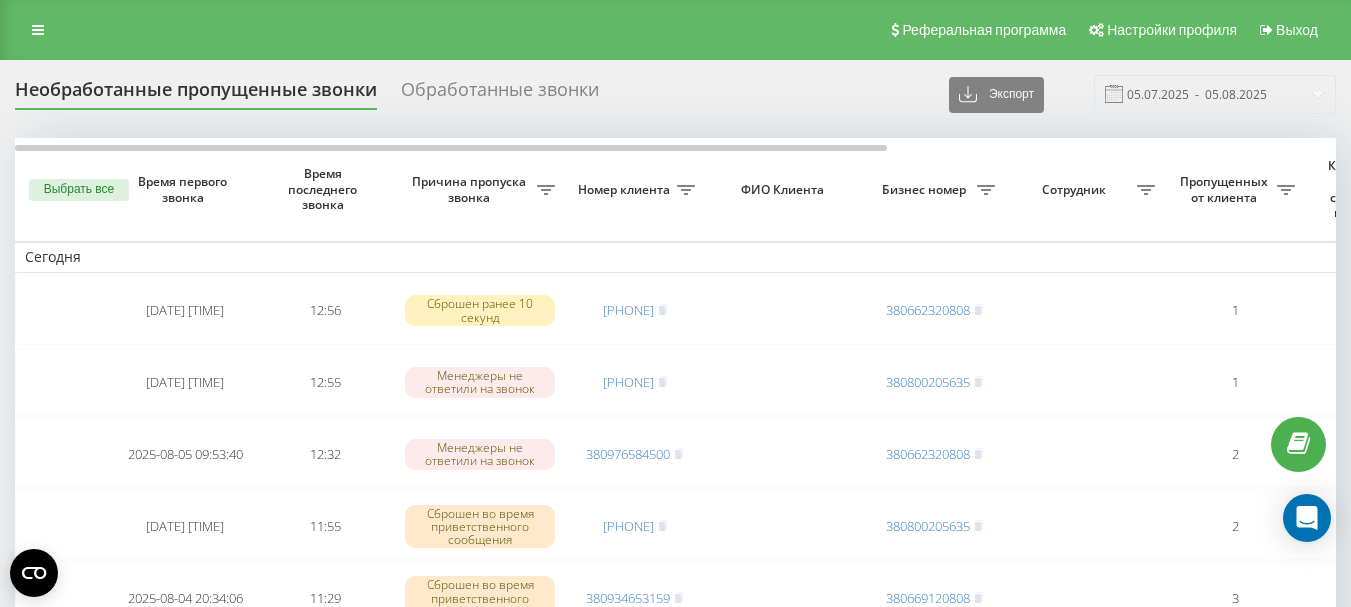 scroll, scrollTop: 0, scrollLeft: 0, axis: both 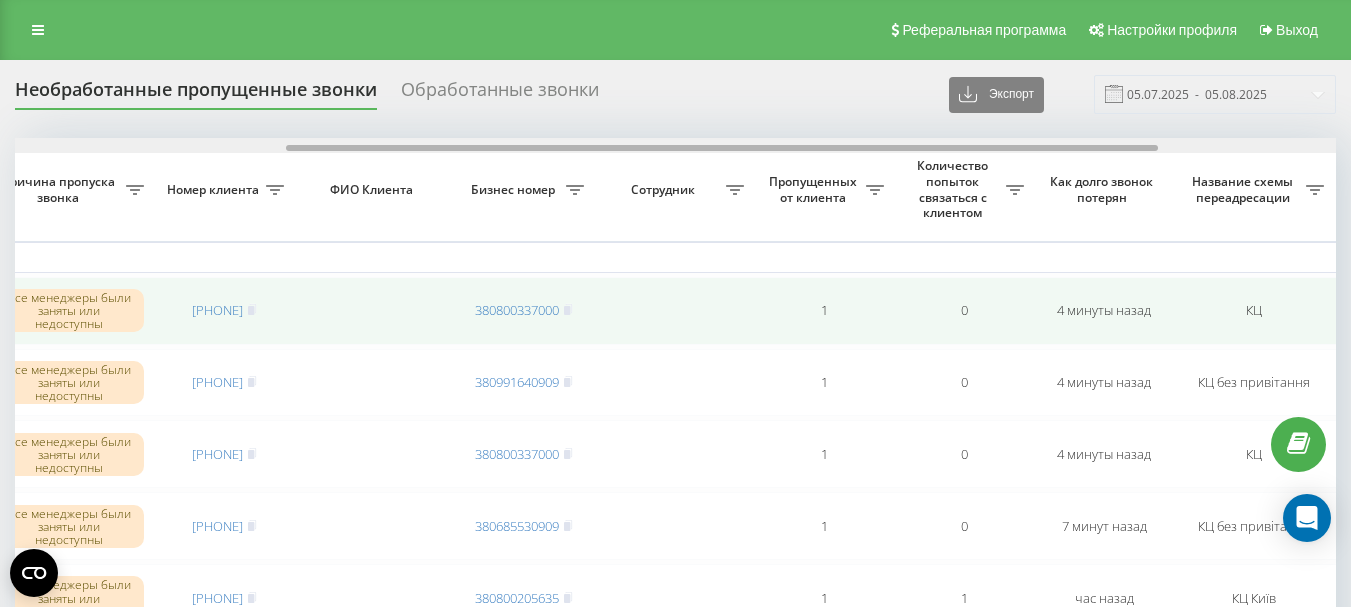 drag, startPoint x: 723, startPoint y: 150, endPoint x: 782, endPoint y: 282, distance: 144.58562 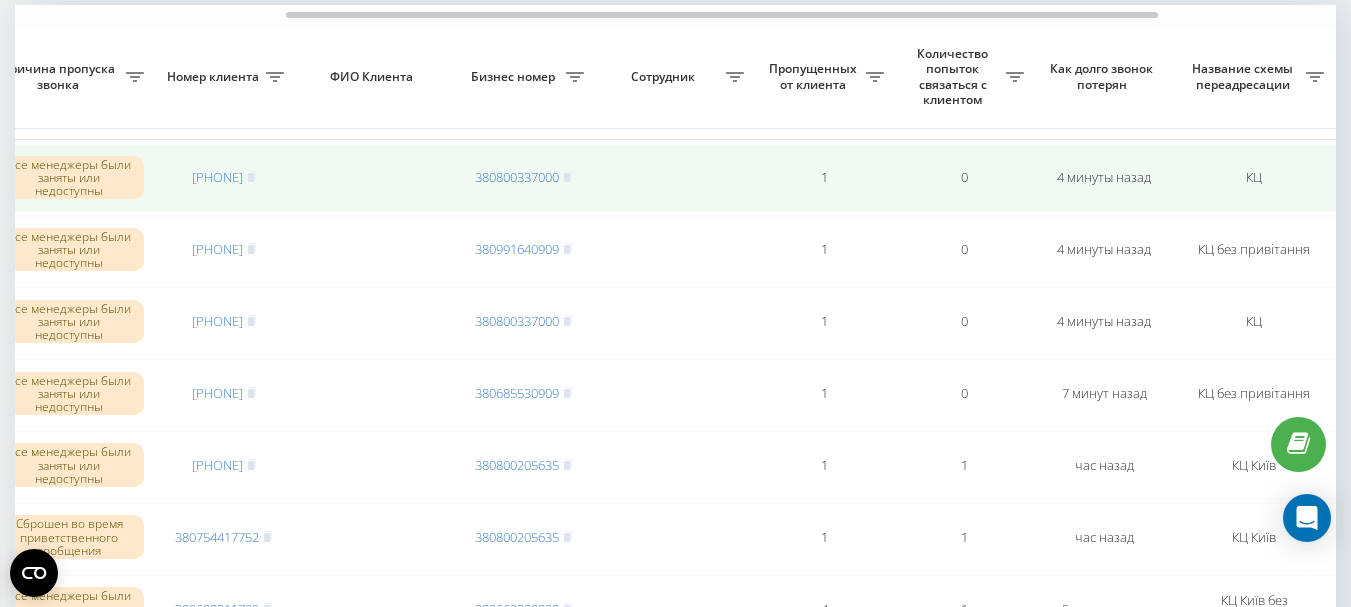 scroll, scrollTop: 0, scrollLeft: 0, axis: both 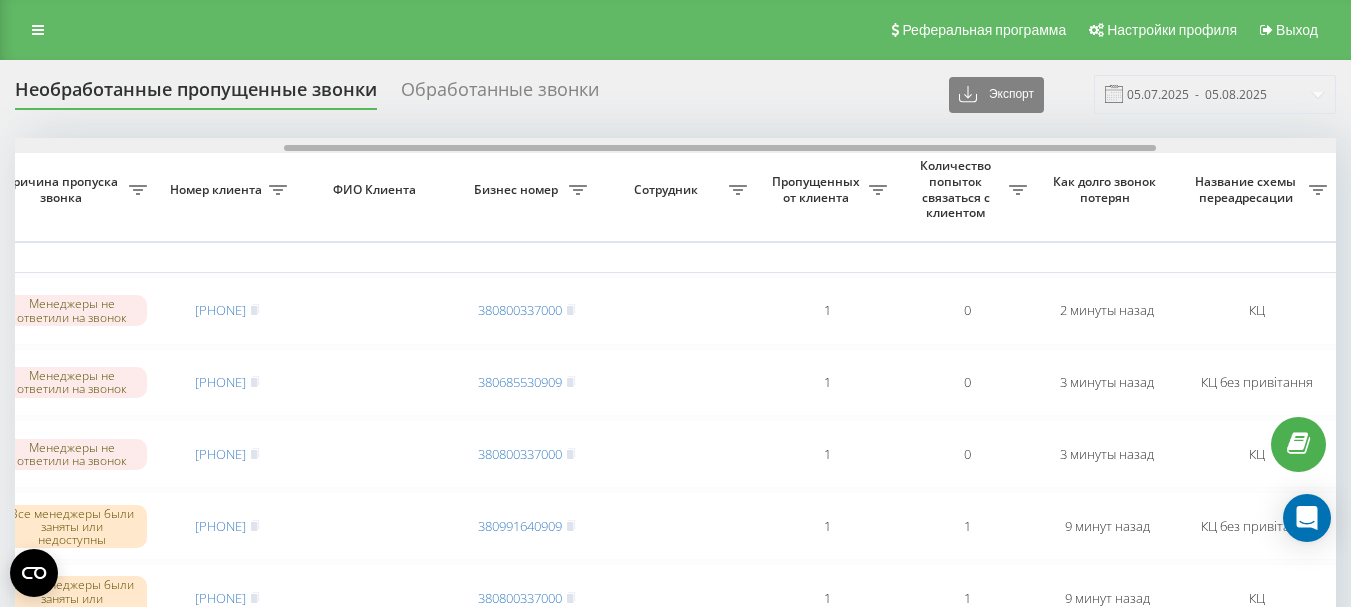 drag, startPoint x: 764, startPoint y: 146, endPoint x: 983, endPoint y: 151, distance: 219.05707 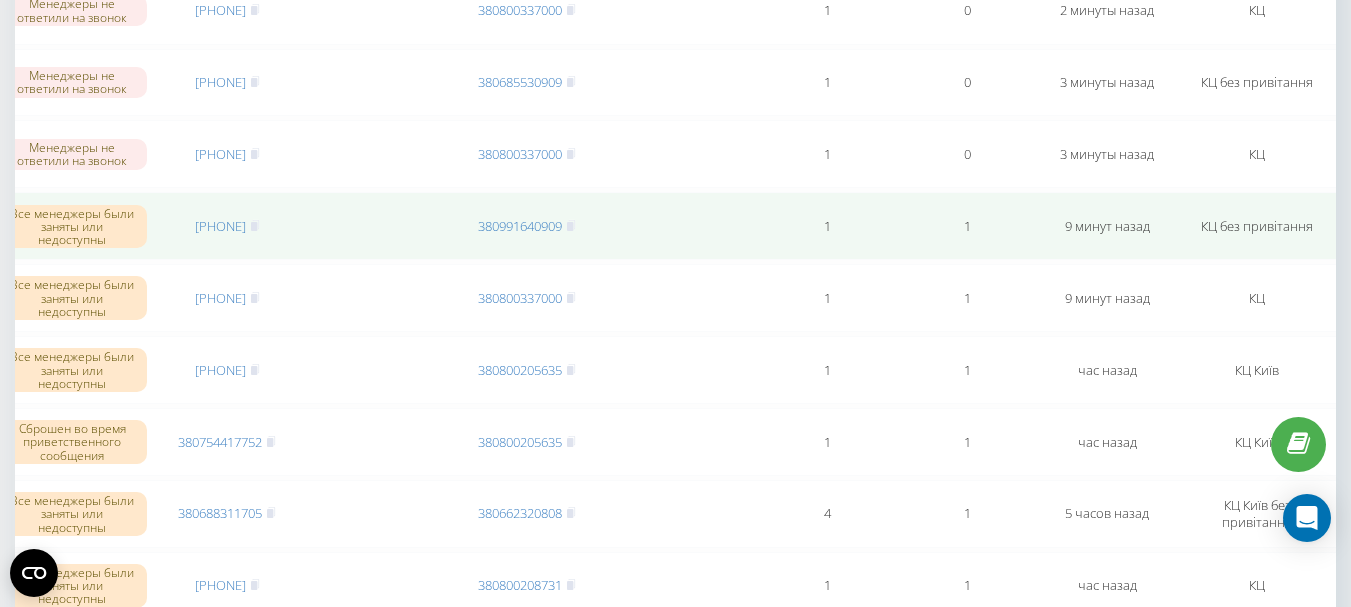 scroll, scrollTop: 0, scrollLeft: 0, axis: both 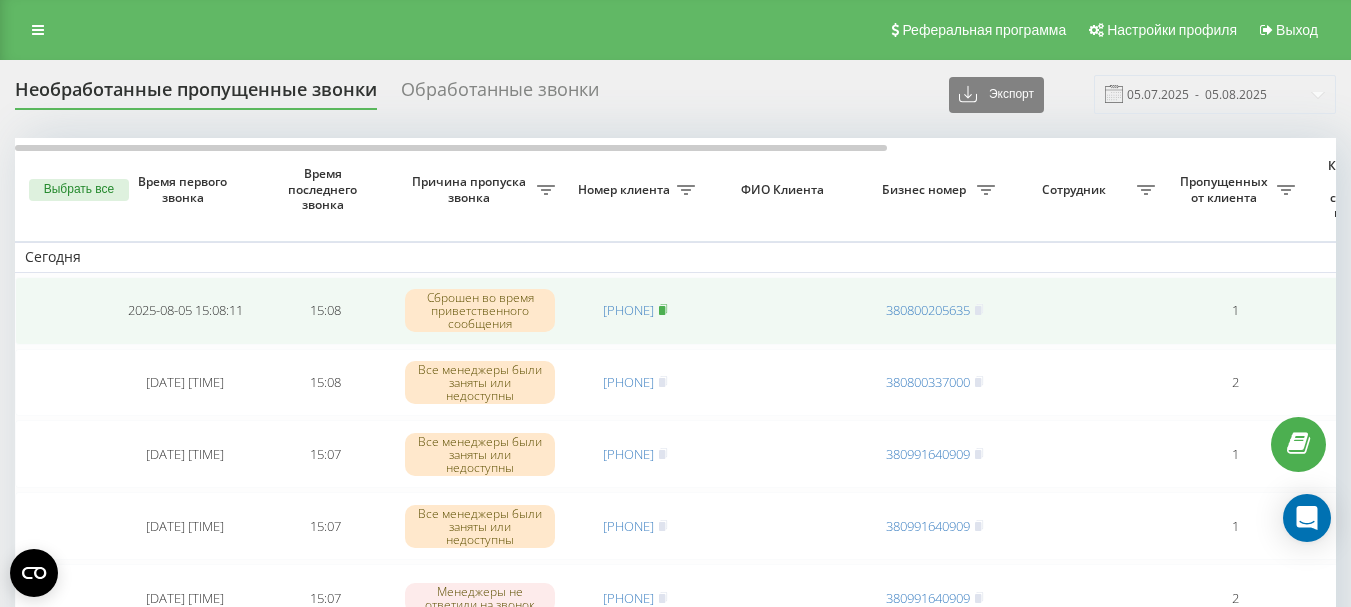 click 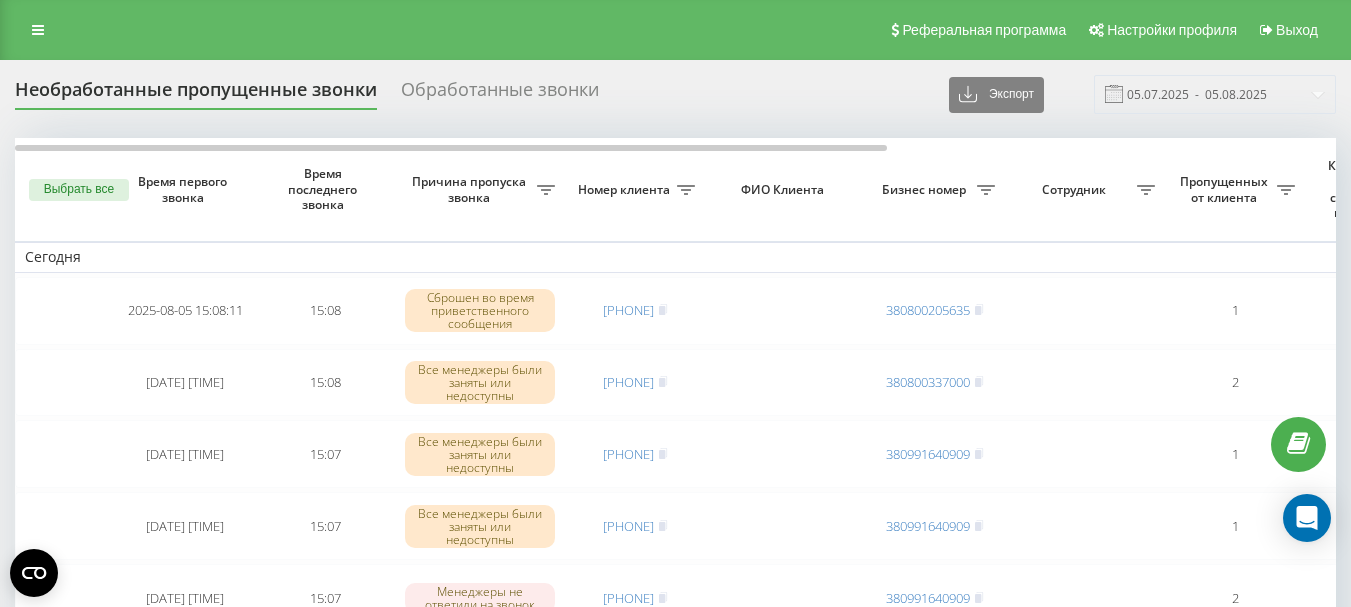 scroll, scrollTop: 0, scrollLeft: 0, axis: both 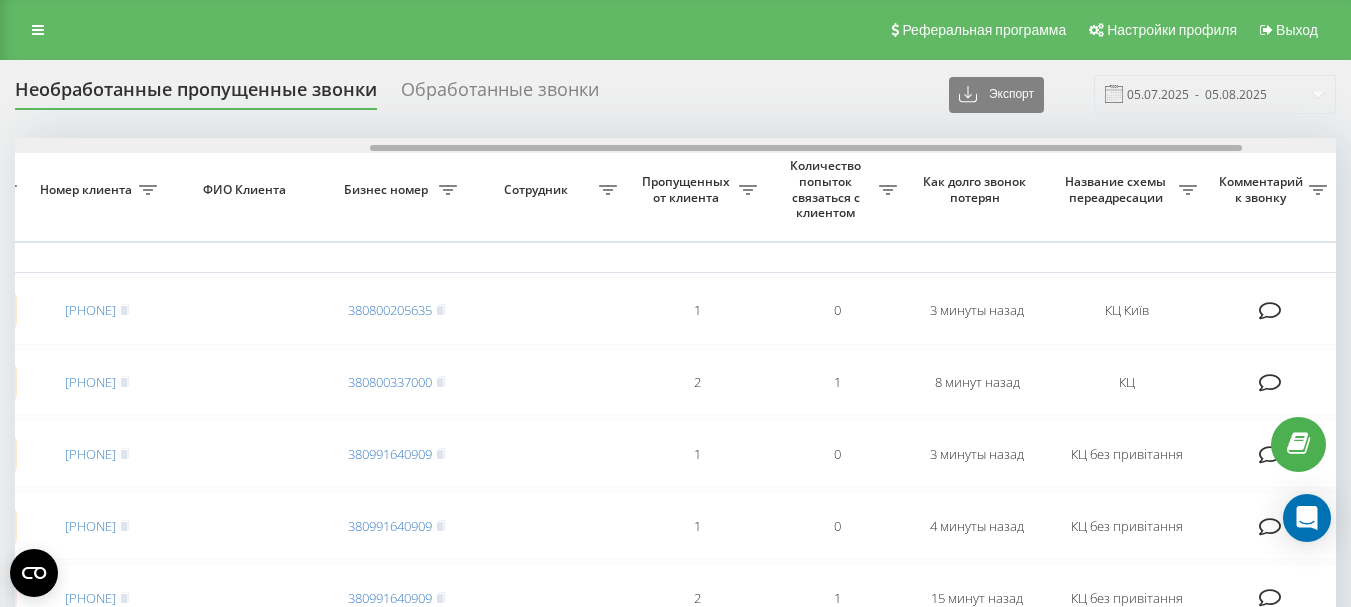 drag, startPoint x: 331, startPoint y: 151, endPoint x: 687, endPoint y: 147, distance: 356.02246 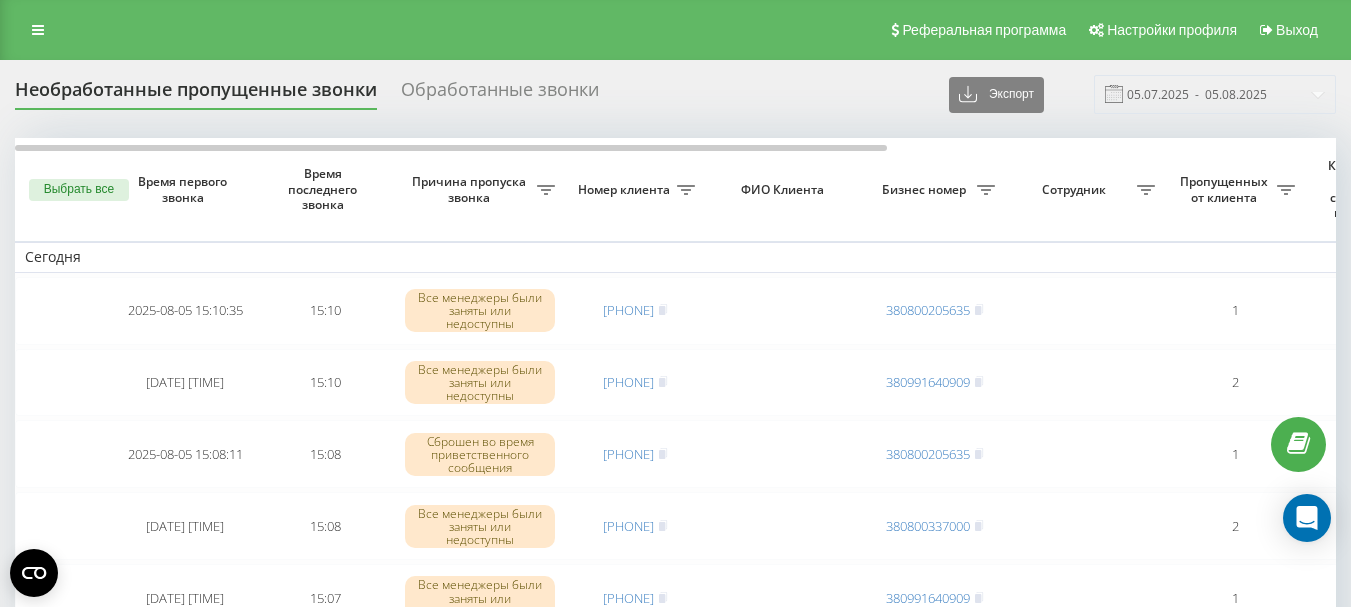 scroll, scrollTop: 0, scrollLeft: 0, axis: both 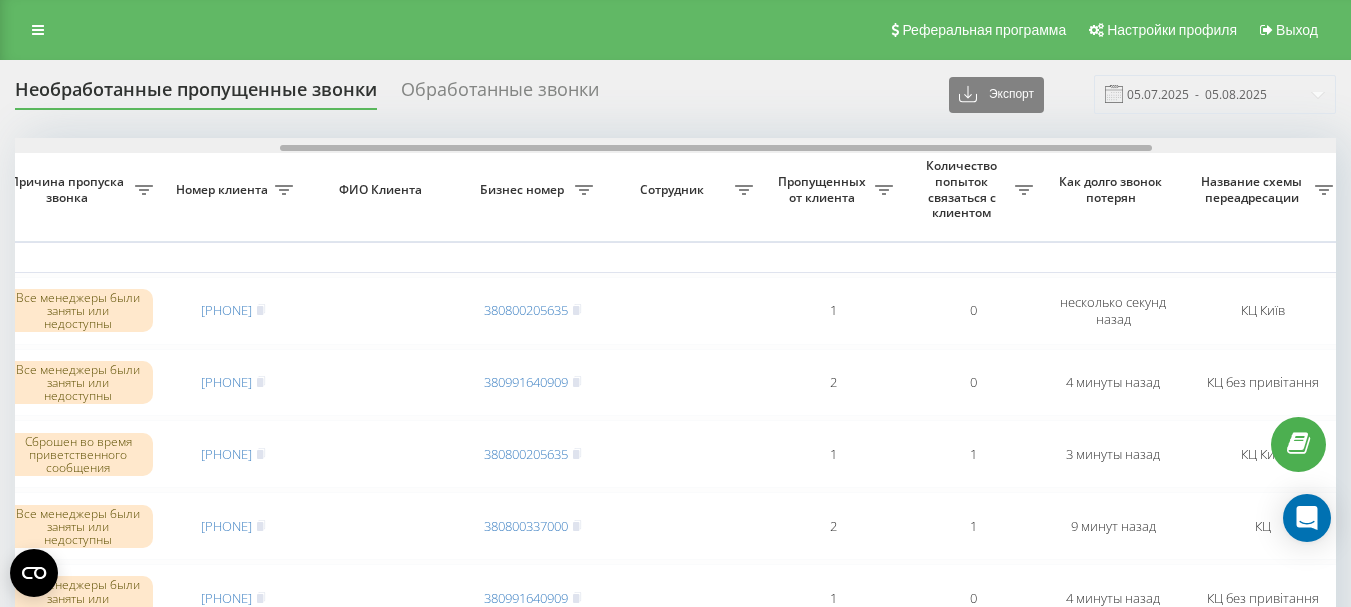 drag, startPoint x: 344, startPoint y: 150, endPoint x: 610, endPoint y: 147, distance: 266.0169 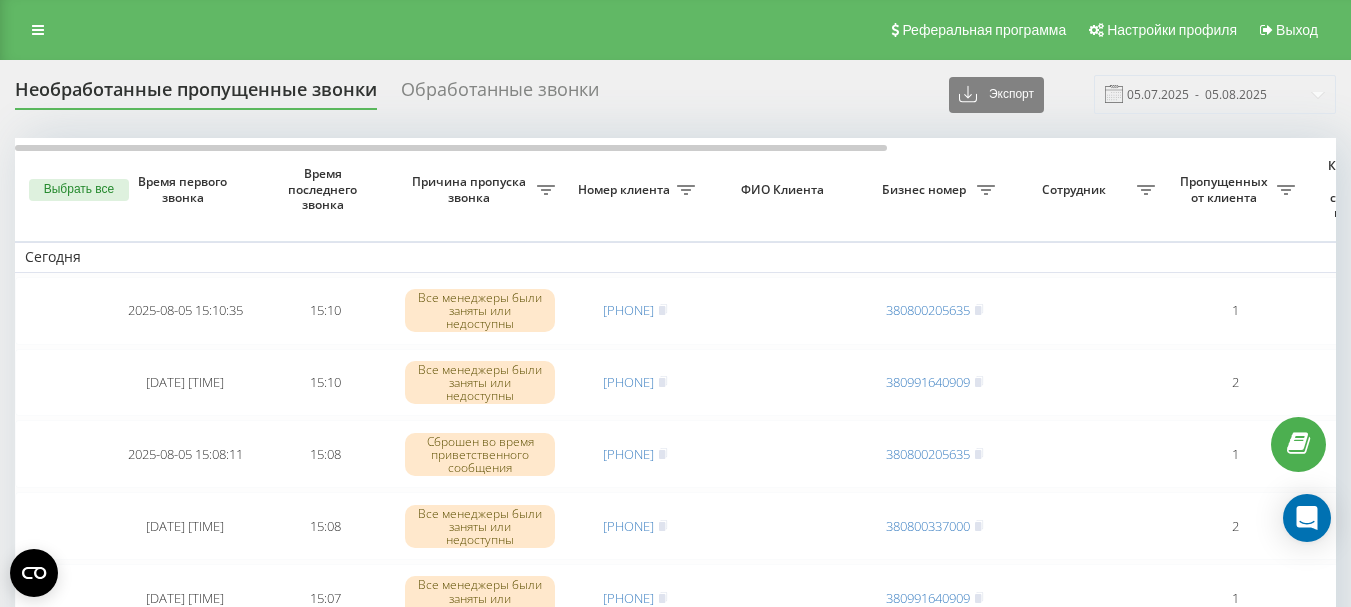 scroll, scrollTop: 0, scrollLeft: 0, axis: both 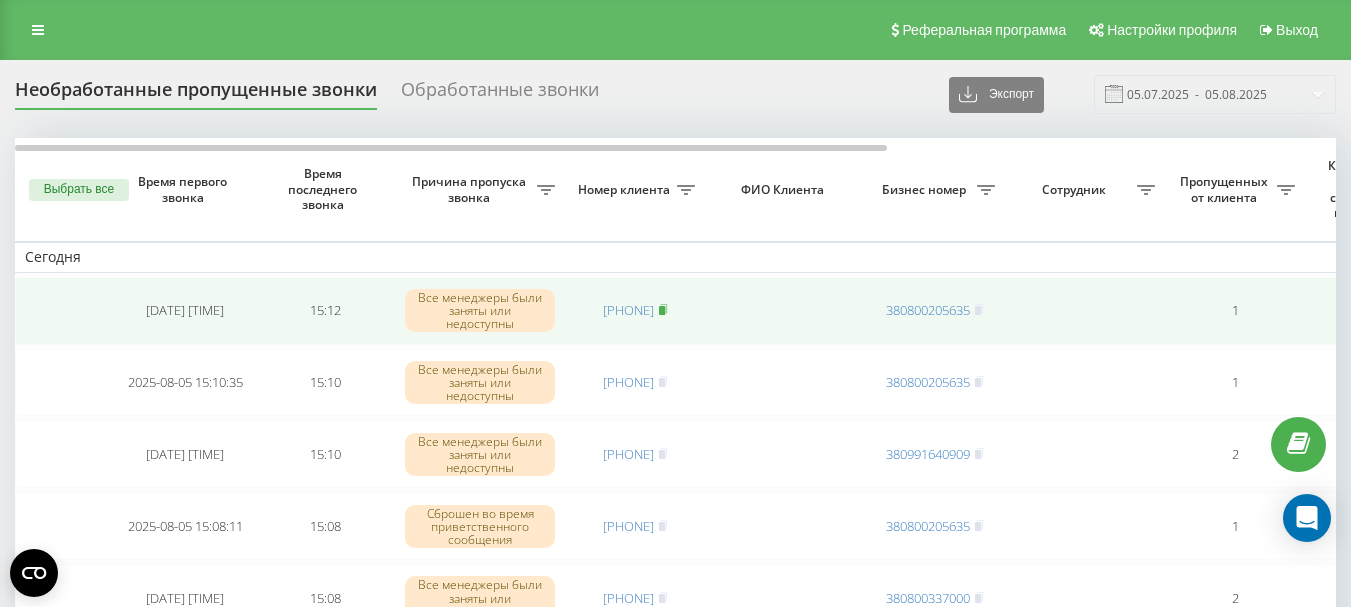 click 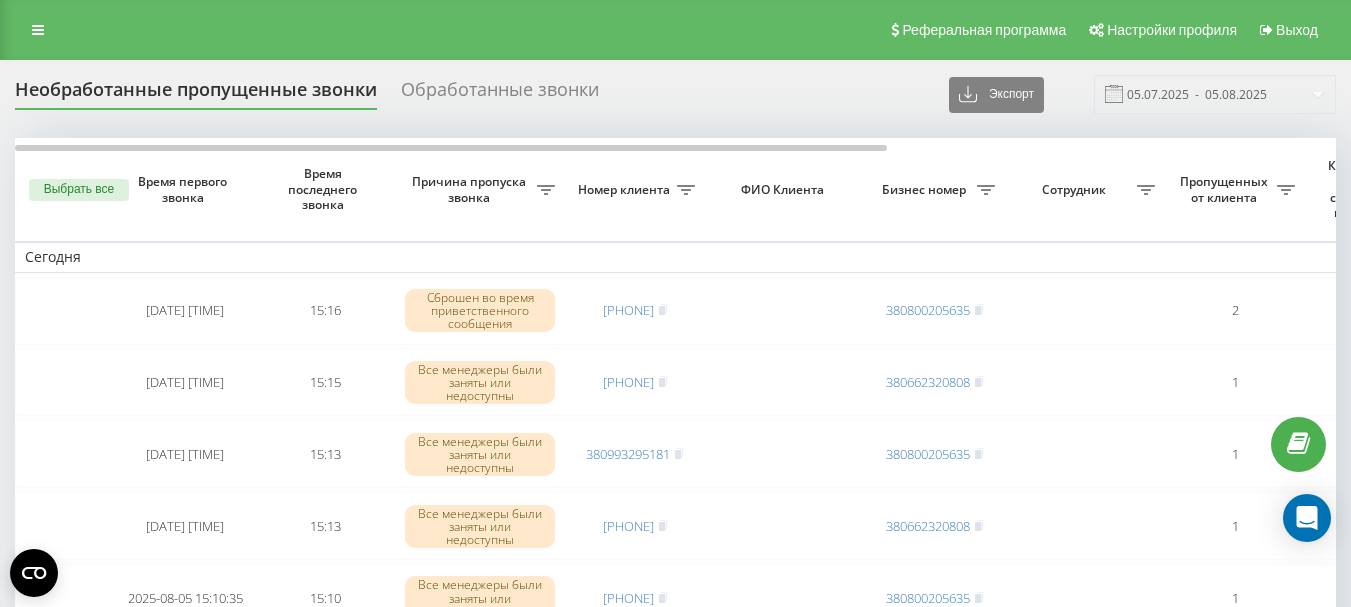 scroll, scrollTop: 0, scrollLeft: 0, axis: both 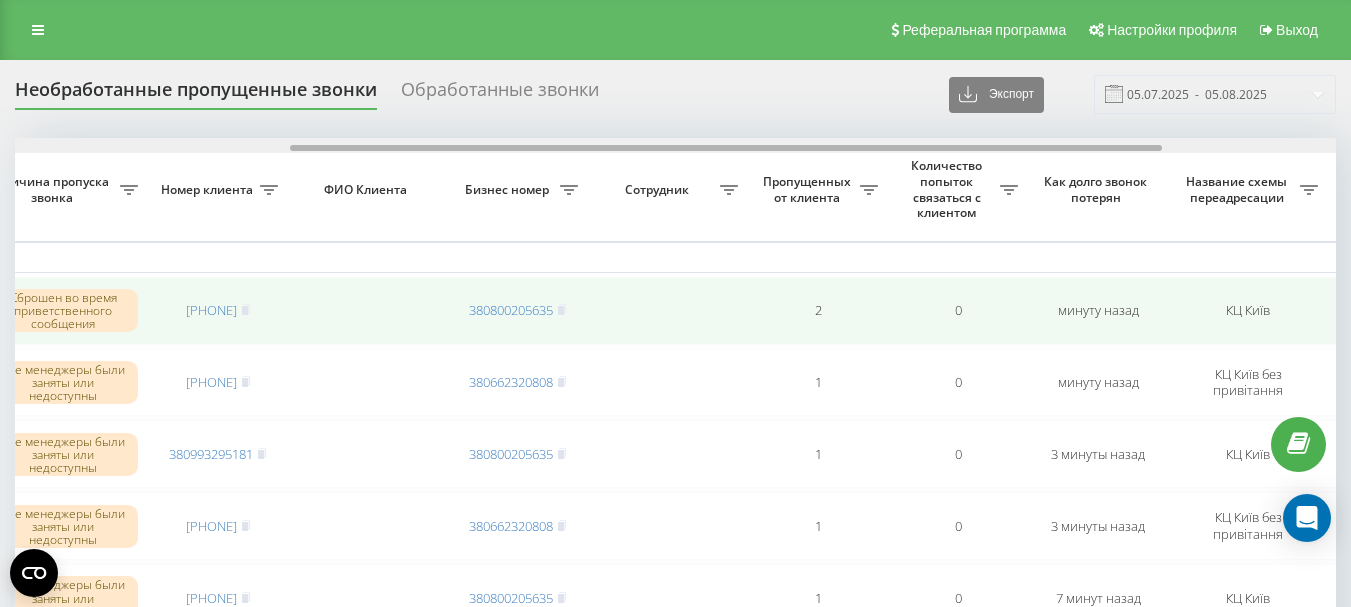 drag, startPoint x: 664, startPoint y: 150, endPoint x: 777, endPoint y: 344, distance: 224.51057 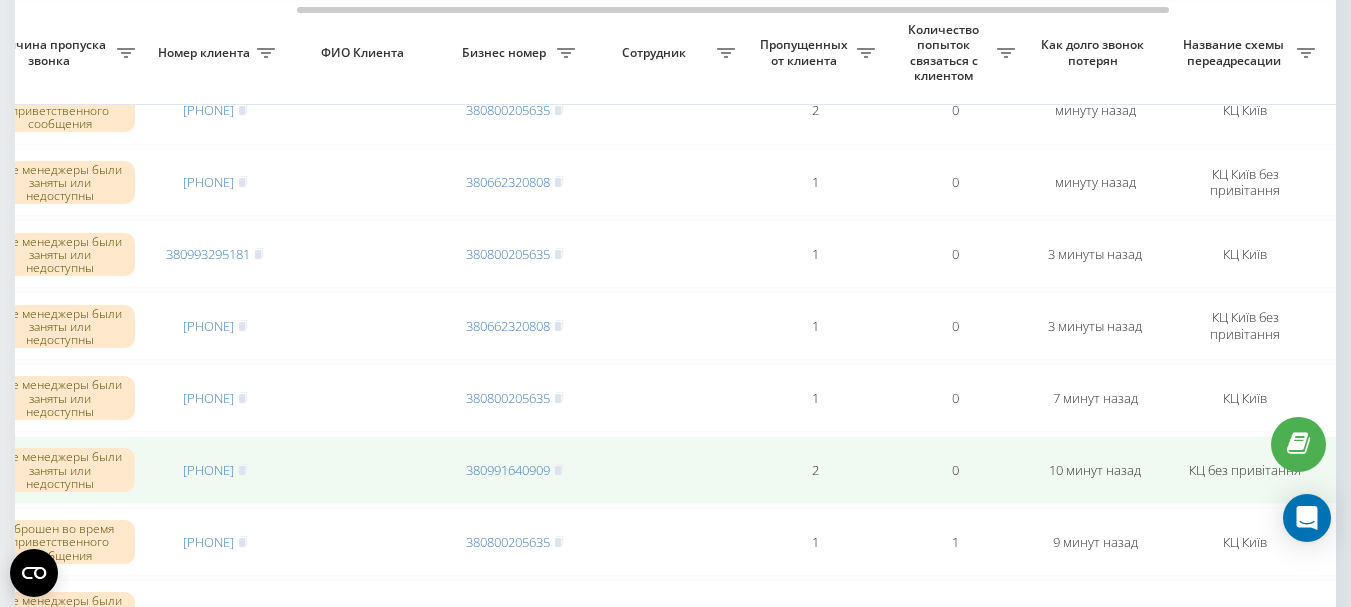 scroll, scrollTop: 300, scrollLeft: 0, axis: vertical 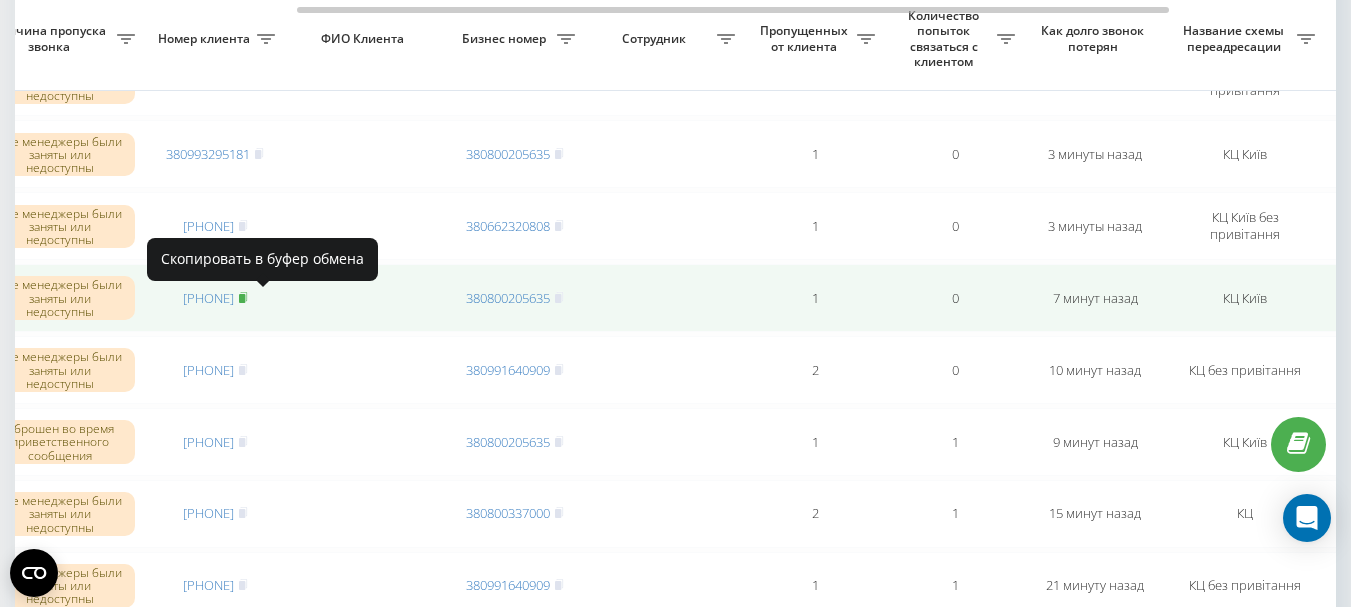 click 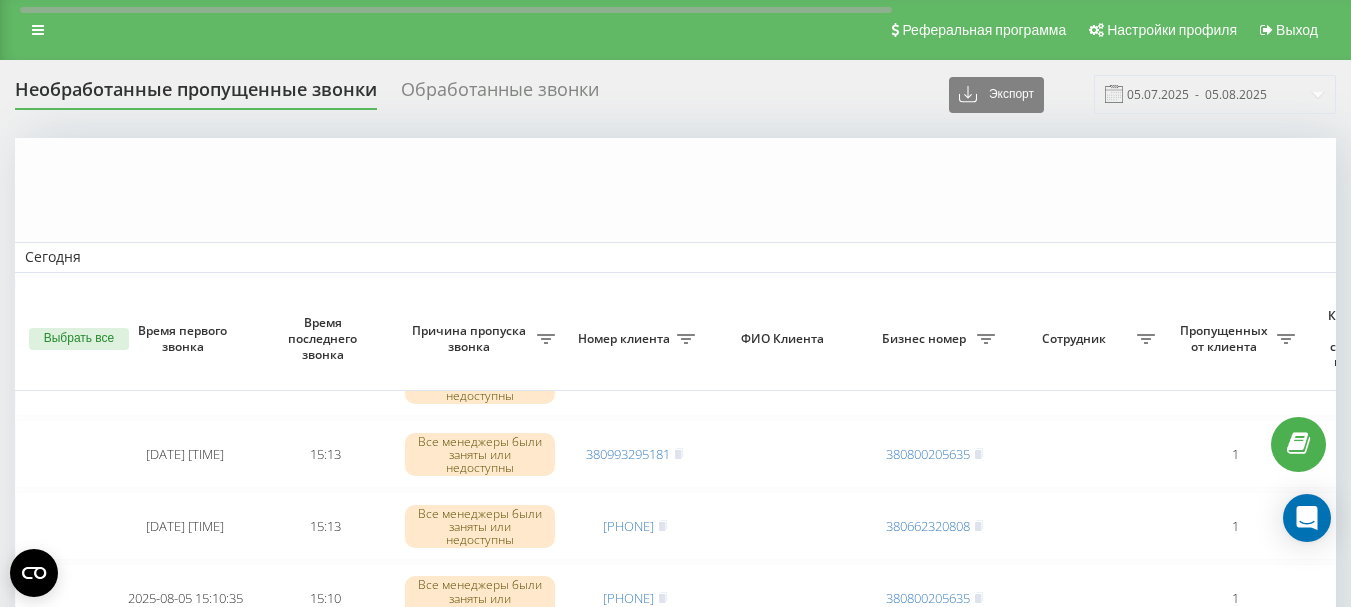scroll, scrollTop: 300, scrollLeft: 0, axis: vertical 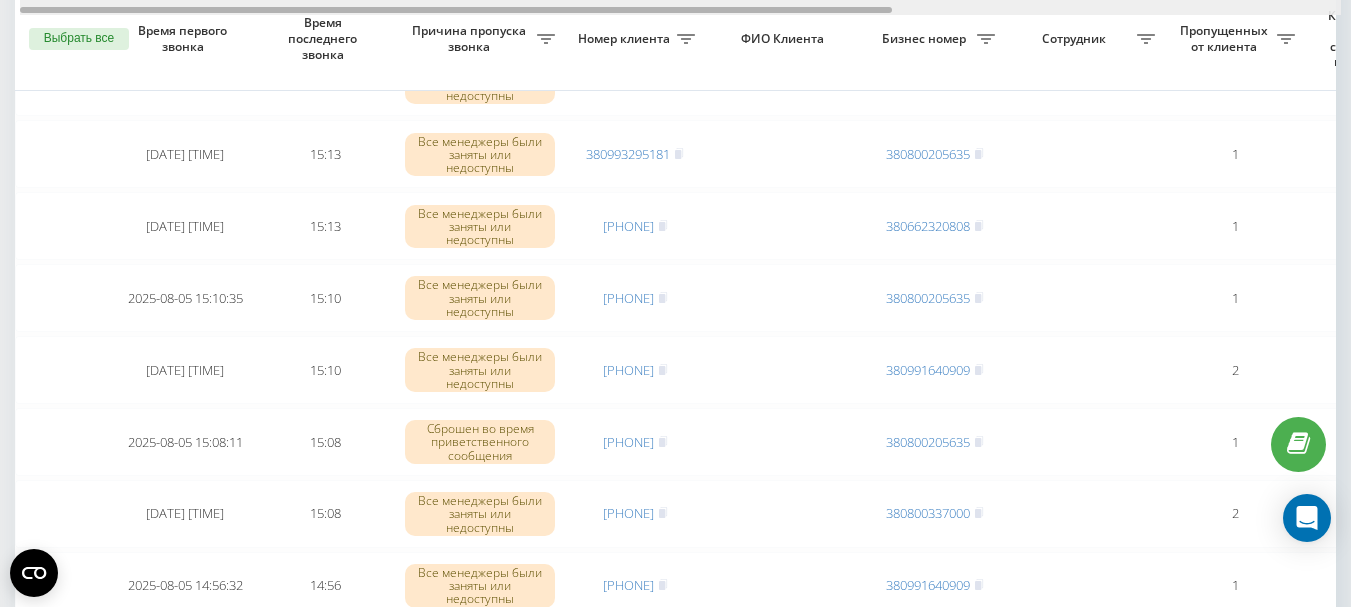 drag, startPoint x: 645, startPoint y: 7, endPoint x: 631, endPoint y: 77, distance: 71.38628 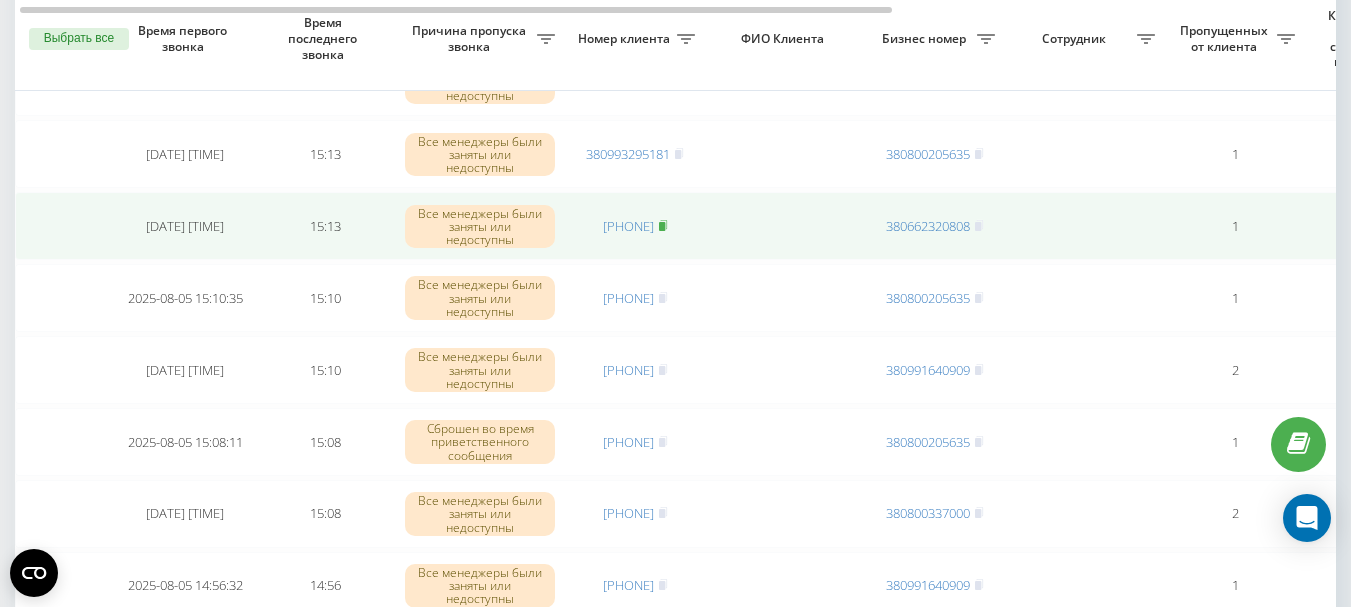 click 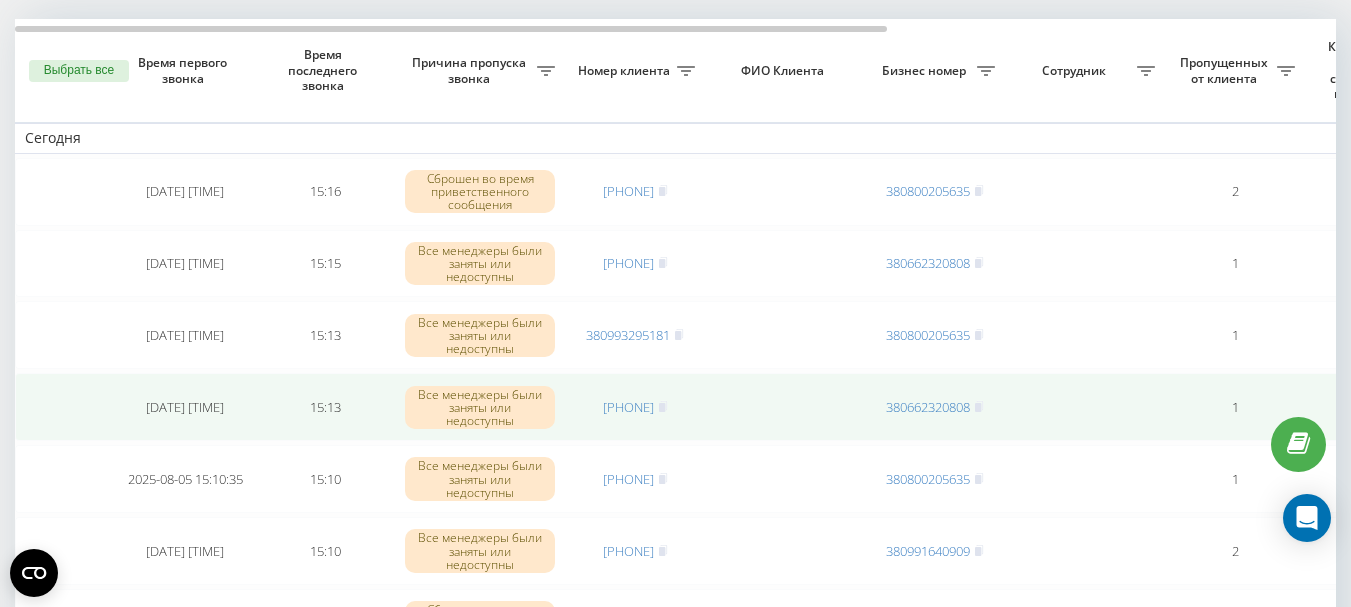 scroll, scrollTop: 100, scrollLeft: 0, axis: vertical 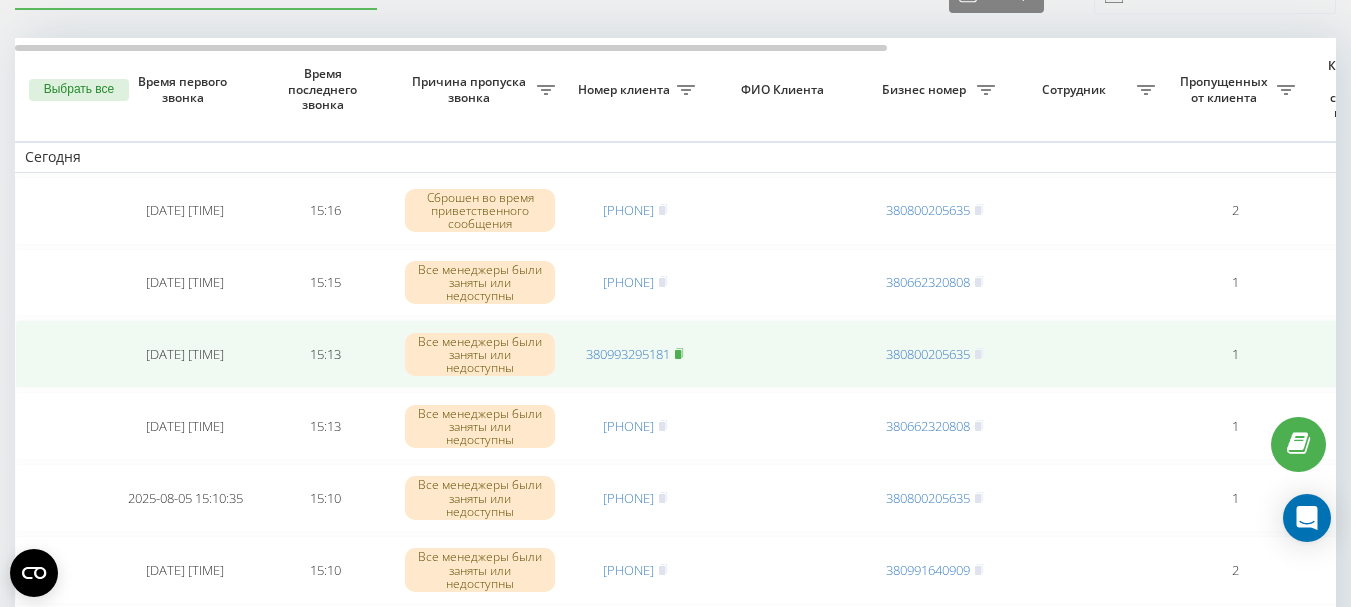 click 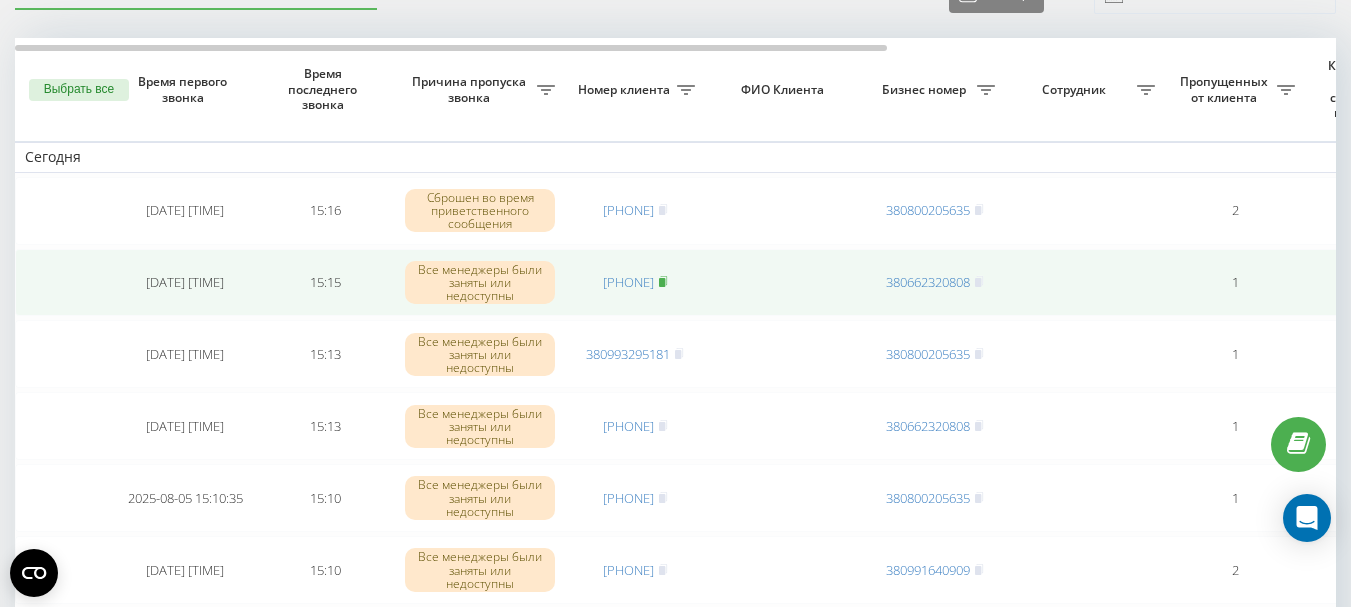 click 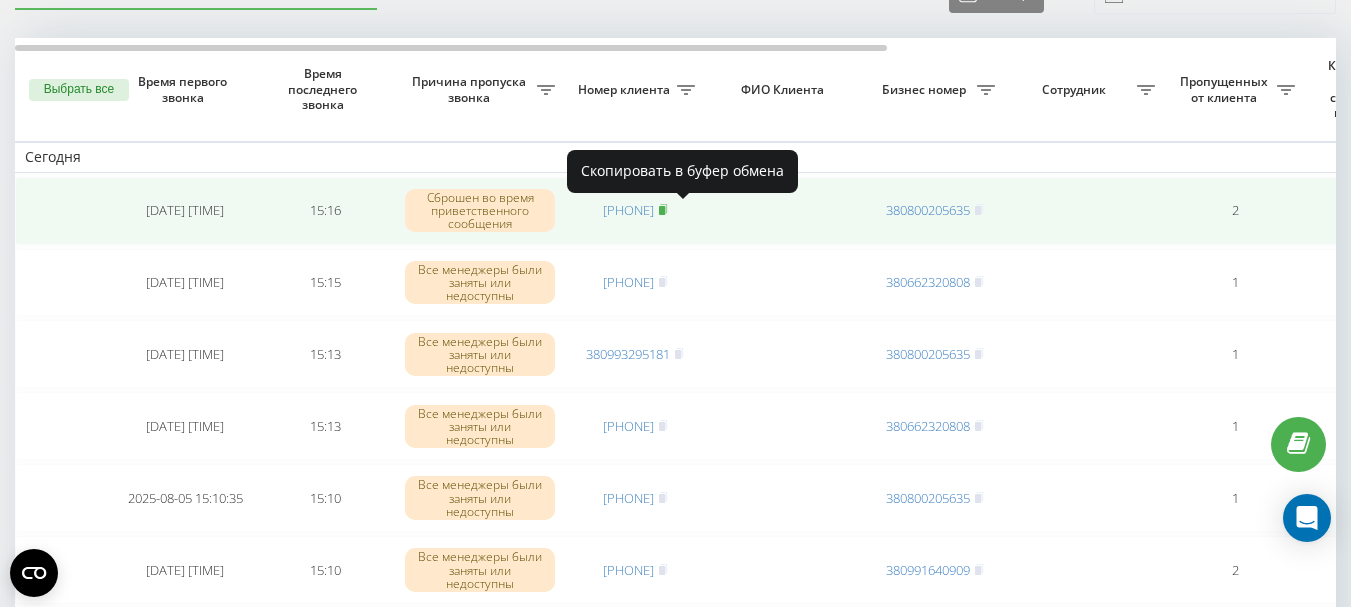 click 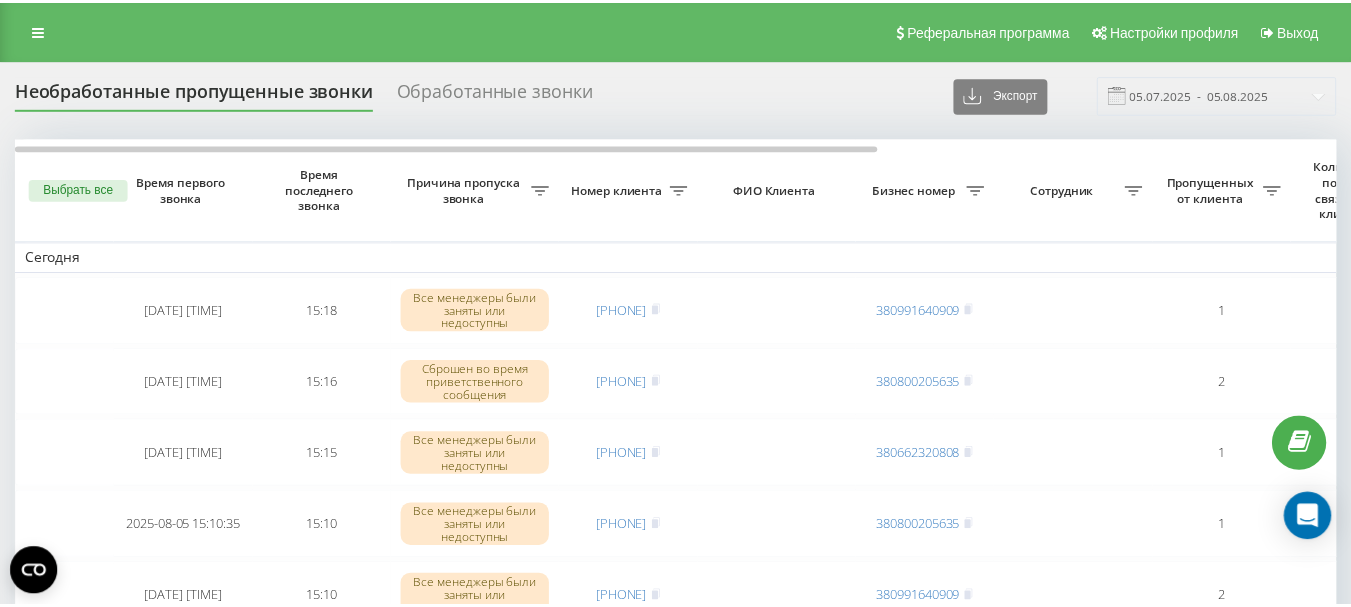 scroll, scrollTop: 0, scrollLeft: 0, axis: both 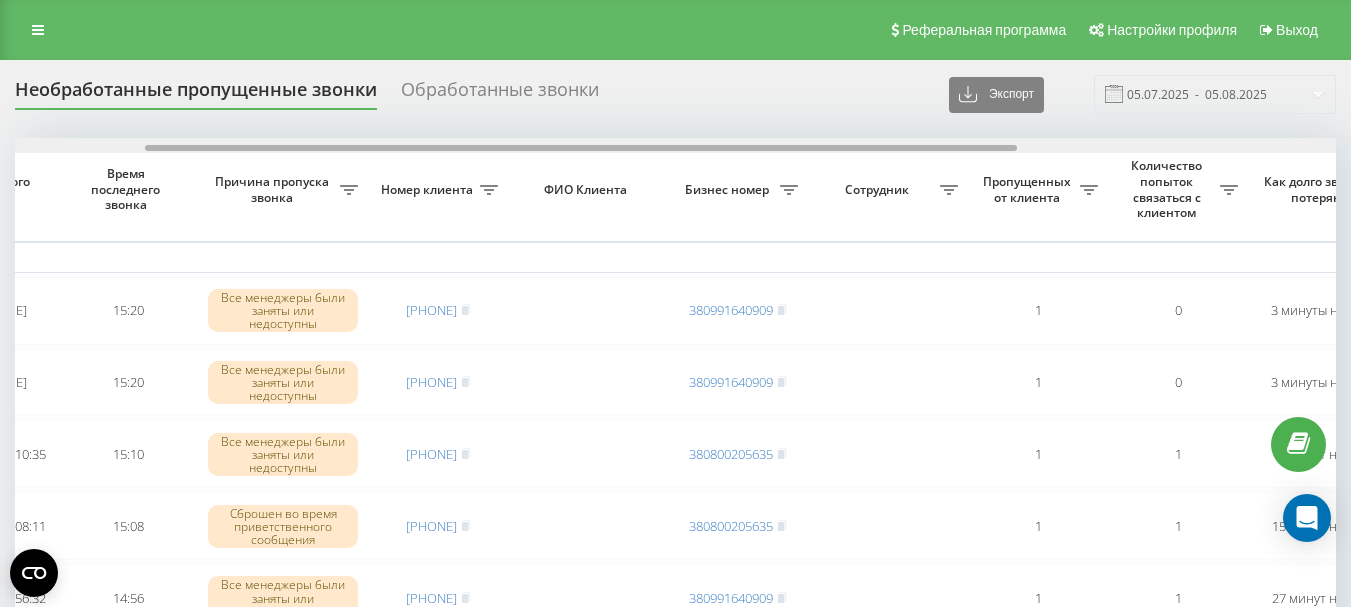 drag, startPoint x: 705, startPoint y: 149, endPoint x: 835, endPoint y: 143, distance: 130.13838 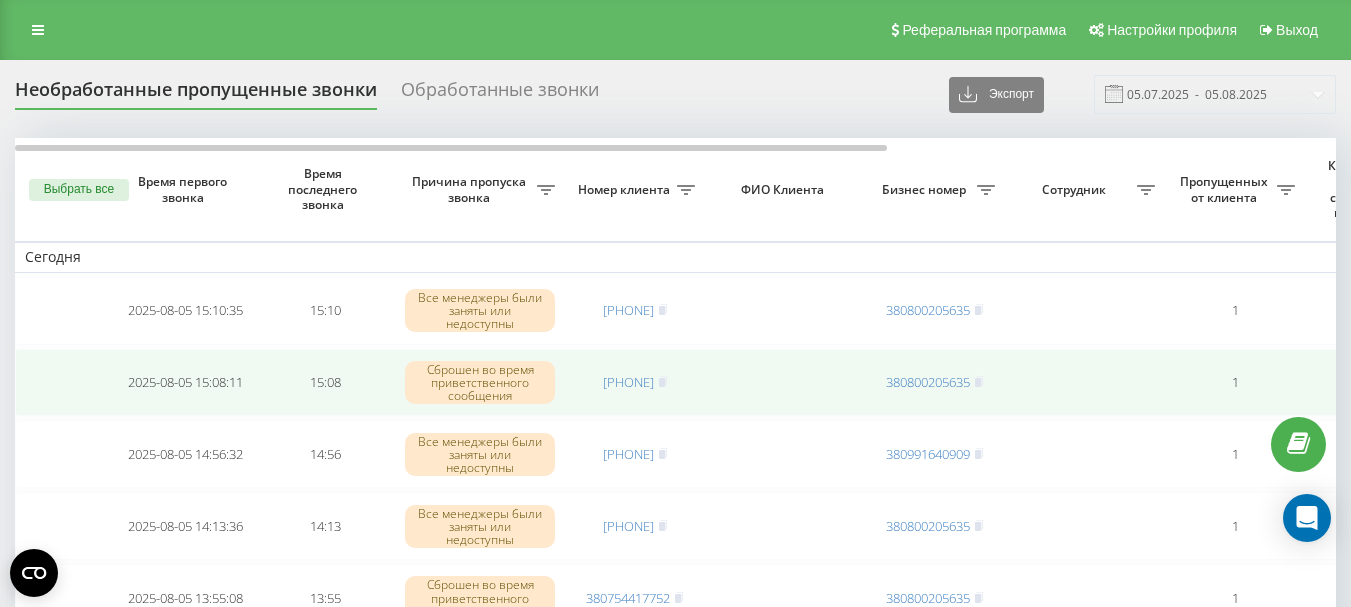 scroll, scrollTop: 0, scrollLeft: 0, axis: both 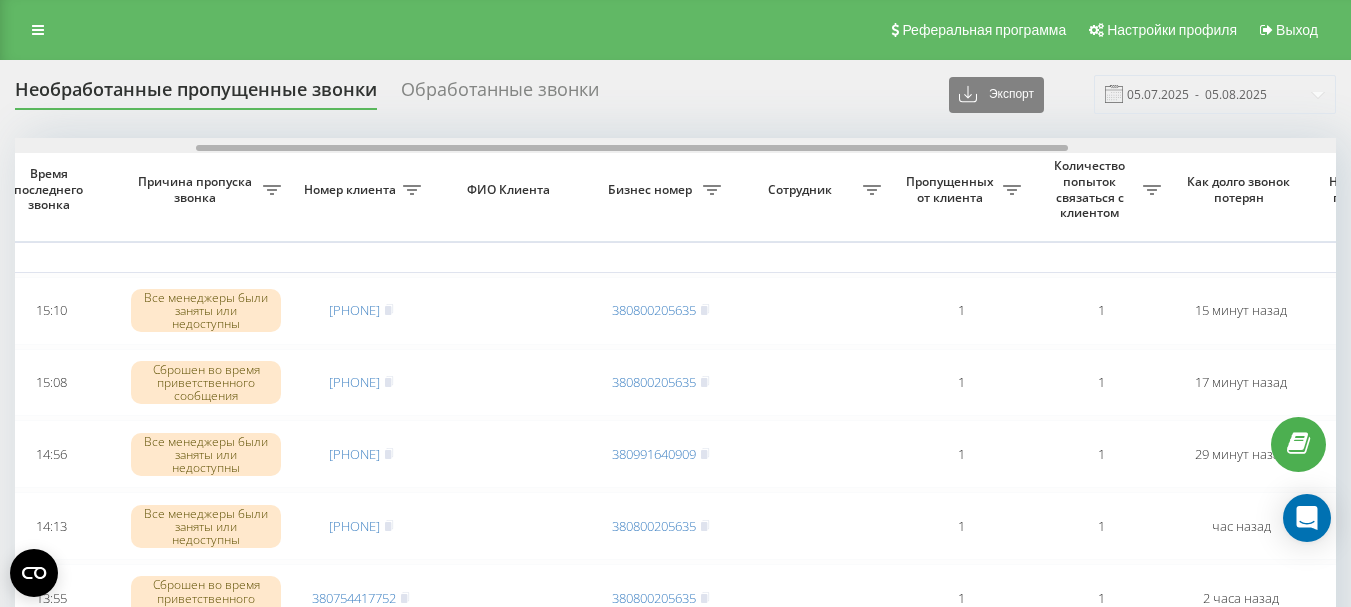 drag, startPoint x: 632, startPoint y: 145, endPoint x: 813, endPoint y: 135, distance: 181.27603 